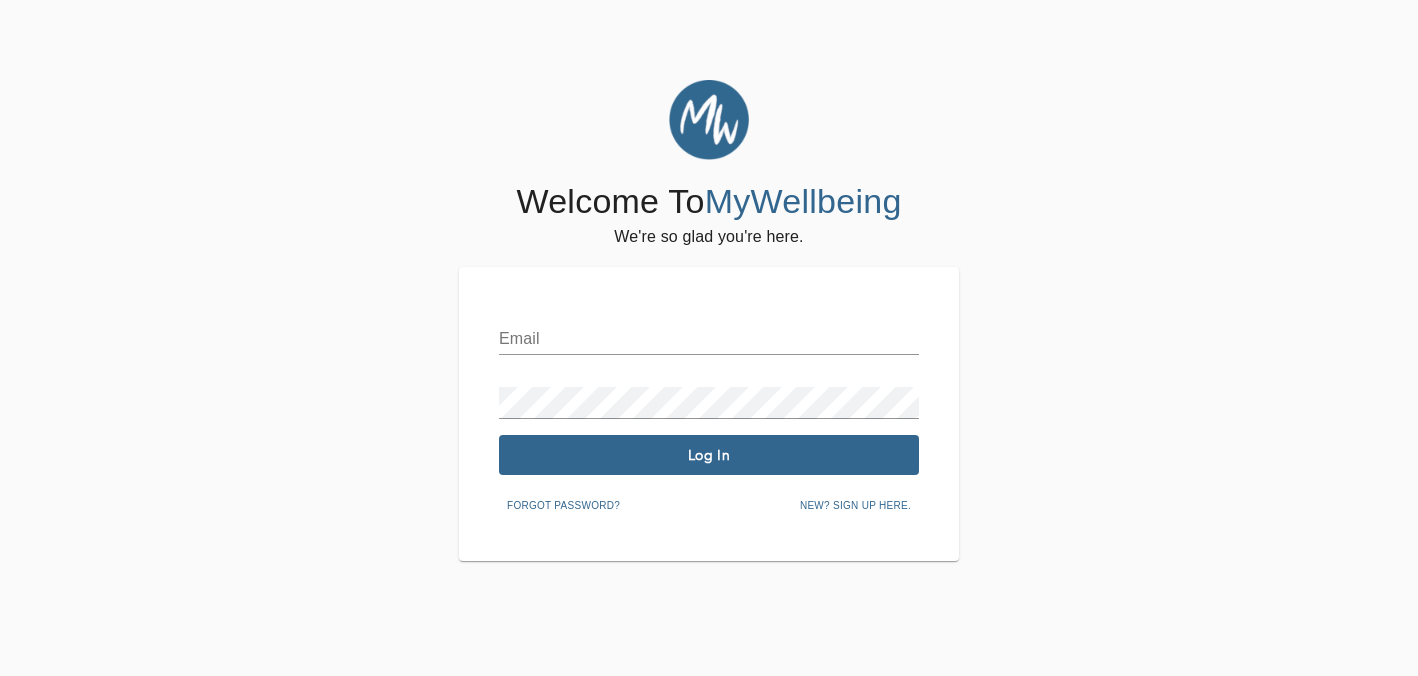 scroll, scrollTop: 0, scrollLeft: 0, axis: both 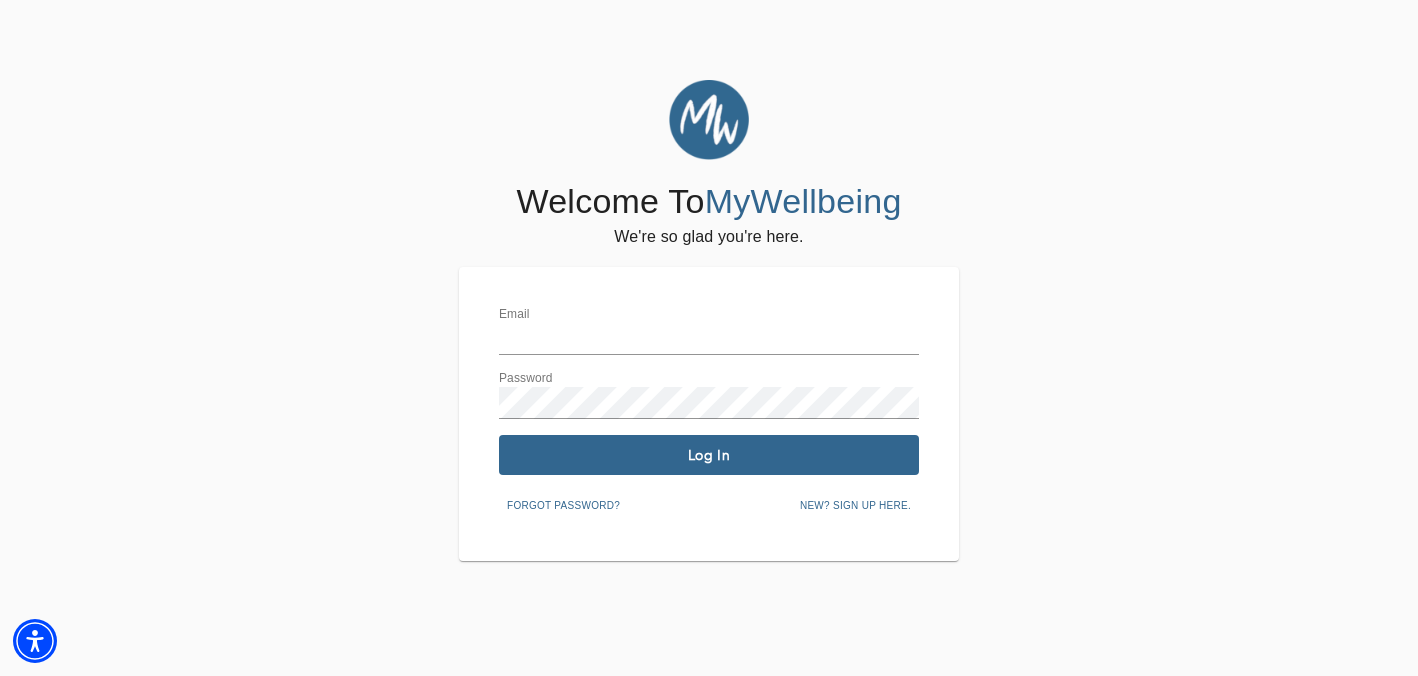 type on "[EMAIL_ADDRESS][DOMAIN_NAME]" 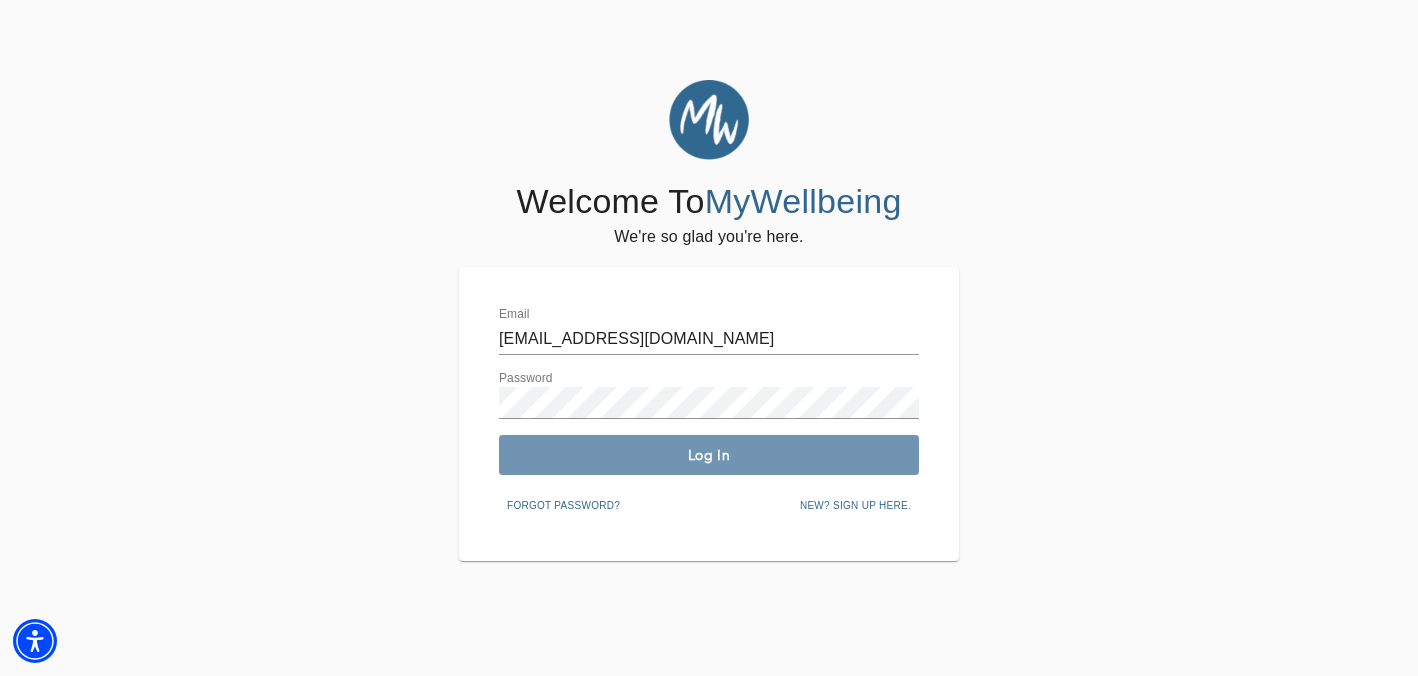 click on "Log In" at bounding box center [709, 455] 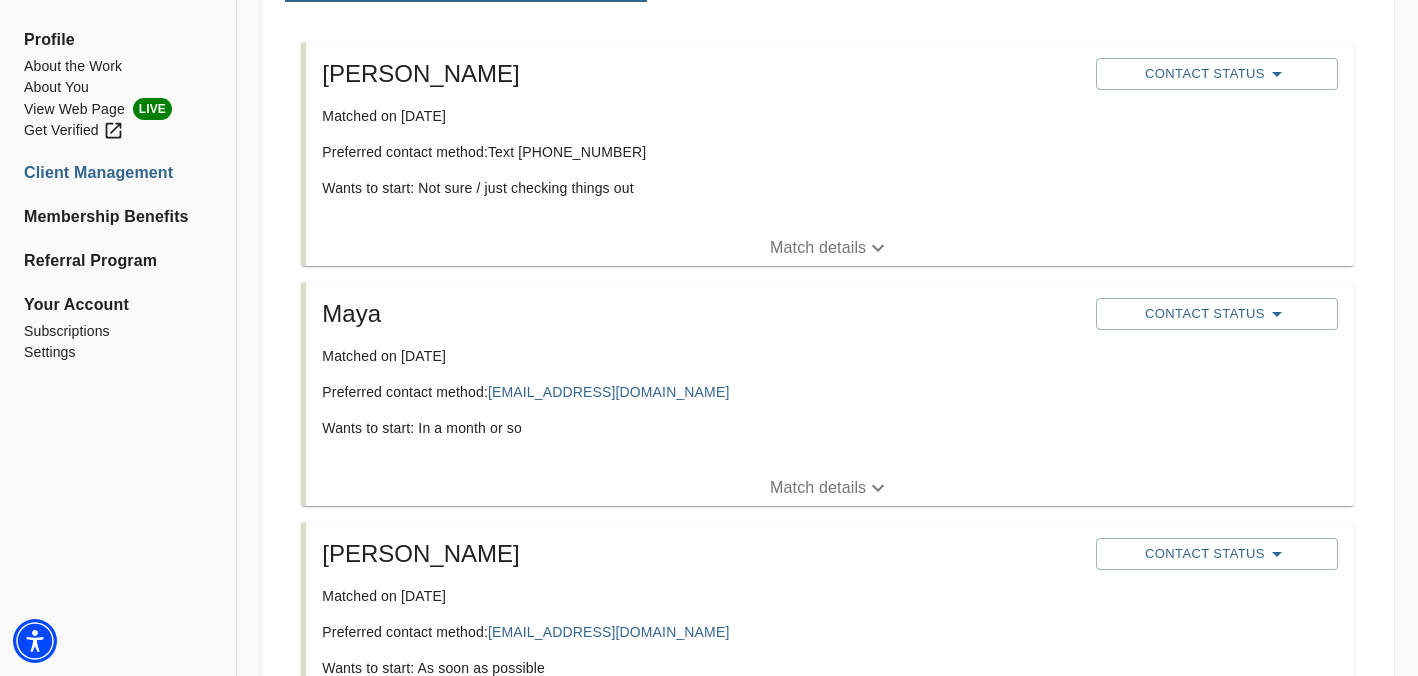 scroll, scrollTop: 376, scrollLeft: 0, axis: vertical 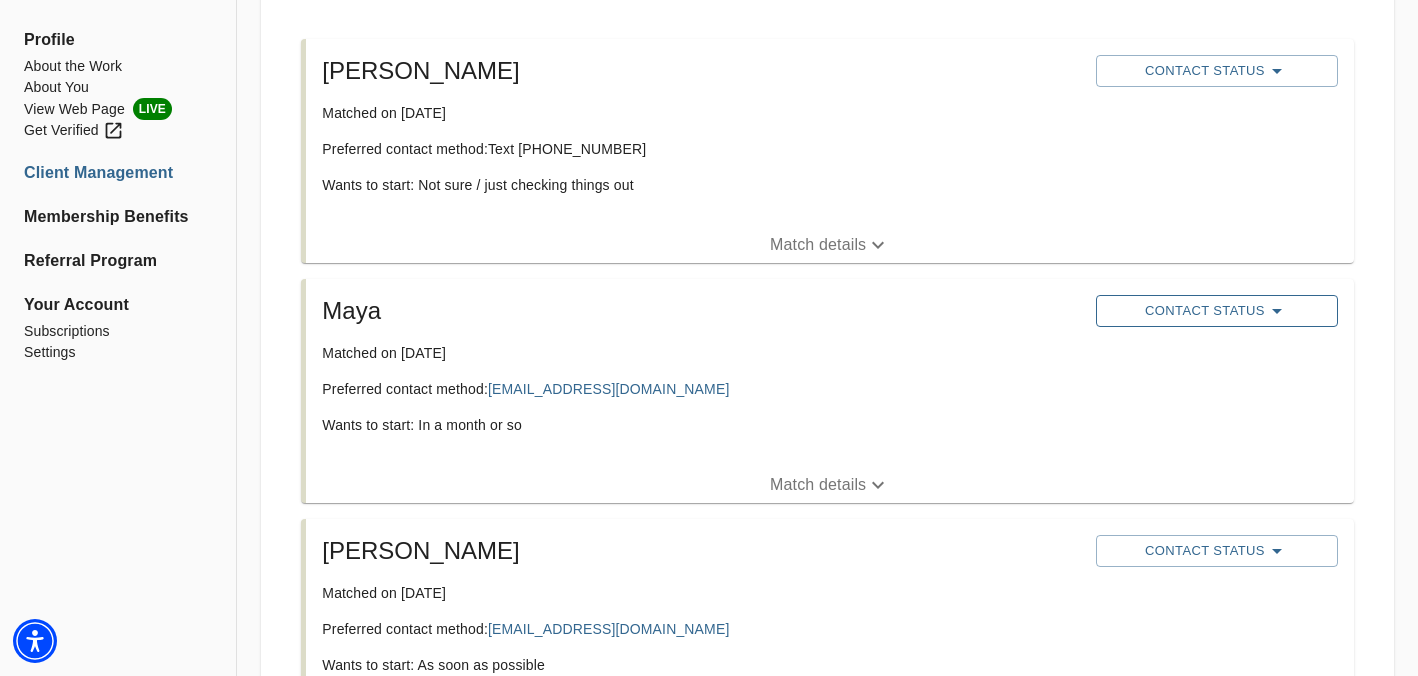 click on "Contact Status" at bounding box center (1217, 311) 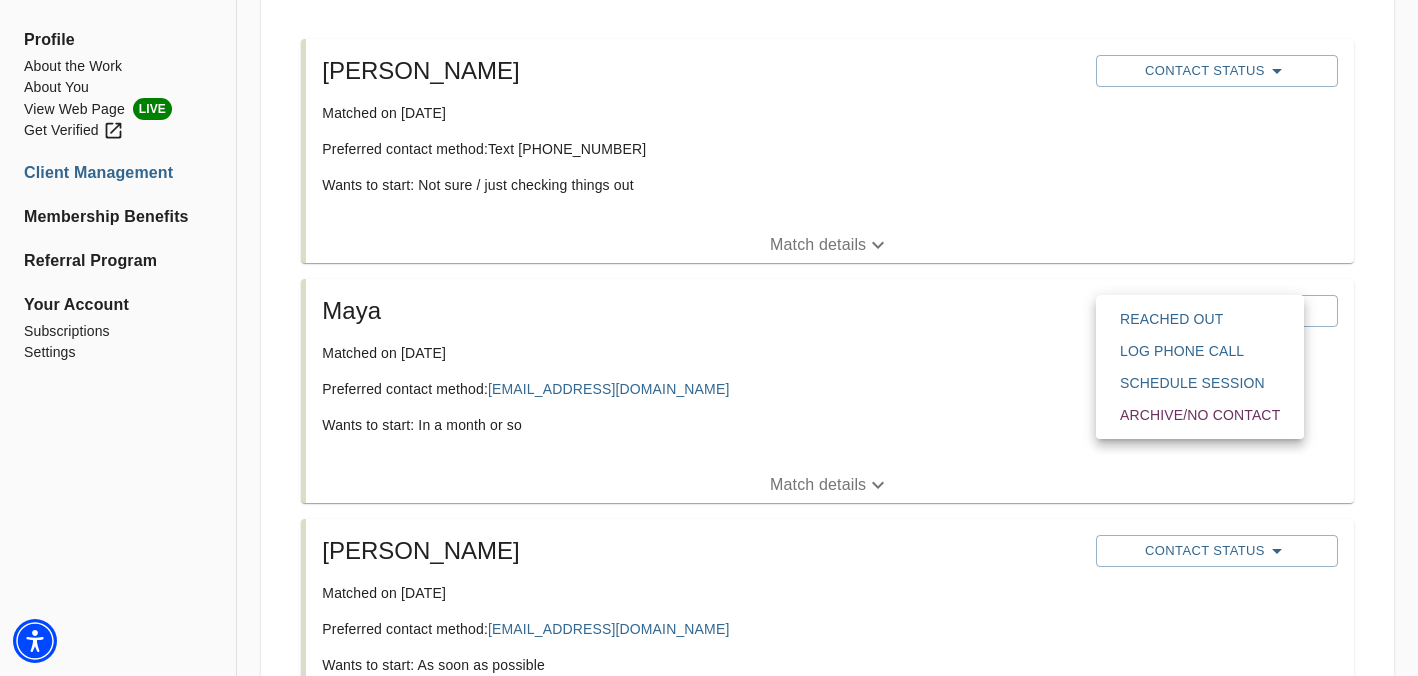 click on "Reached Out" at bounding box center [1200, 319] 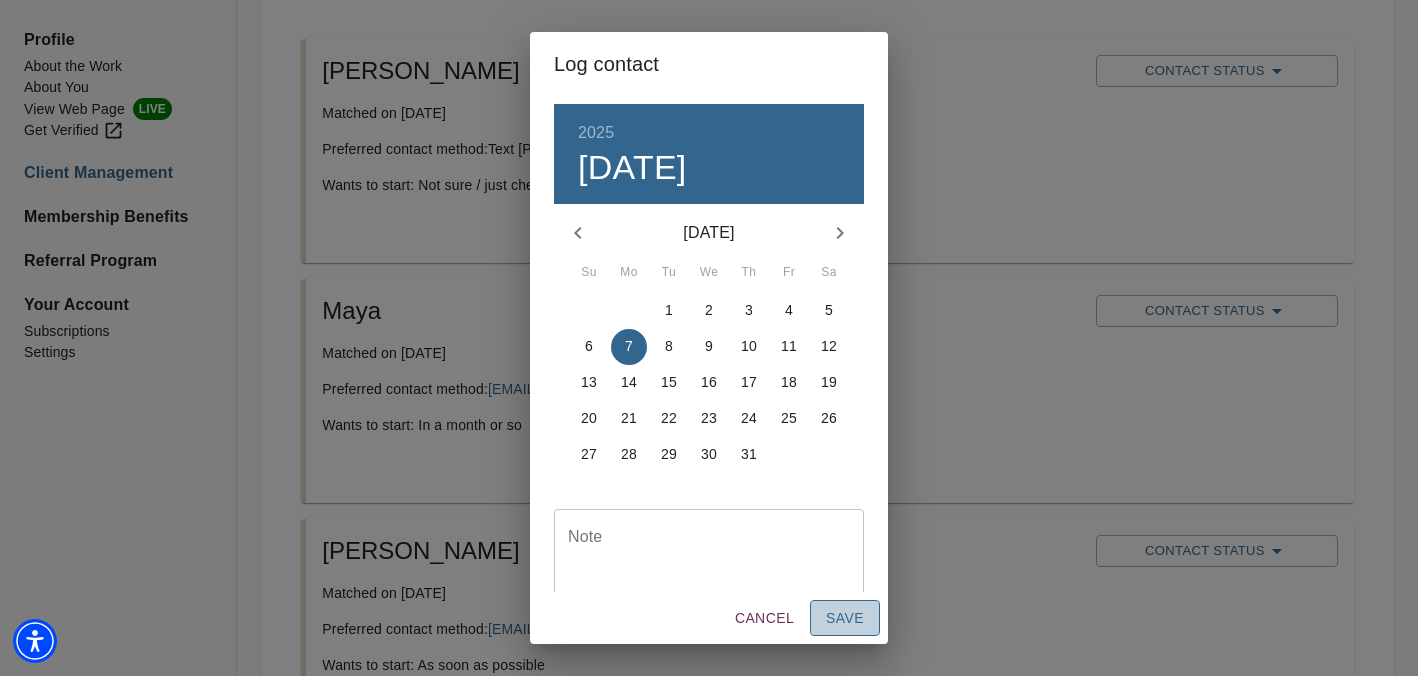 click on "Save" at bounding box center [845, 618] 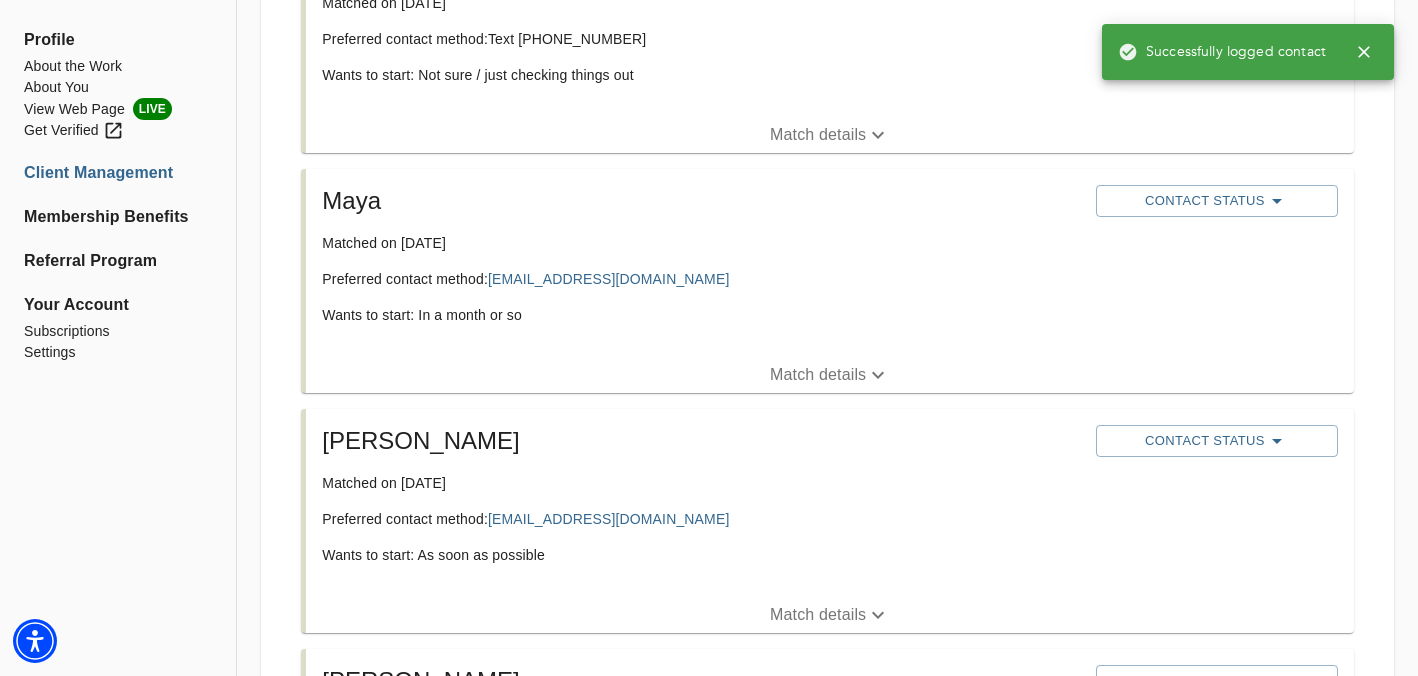 scroll, scrollTop: 603, scrollLeft: 0, axis: vertical 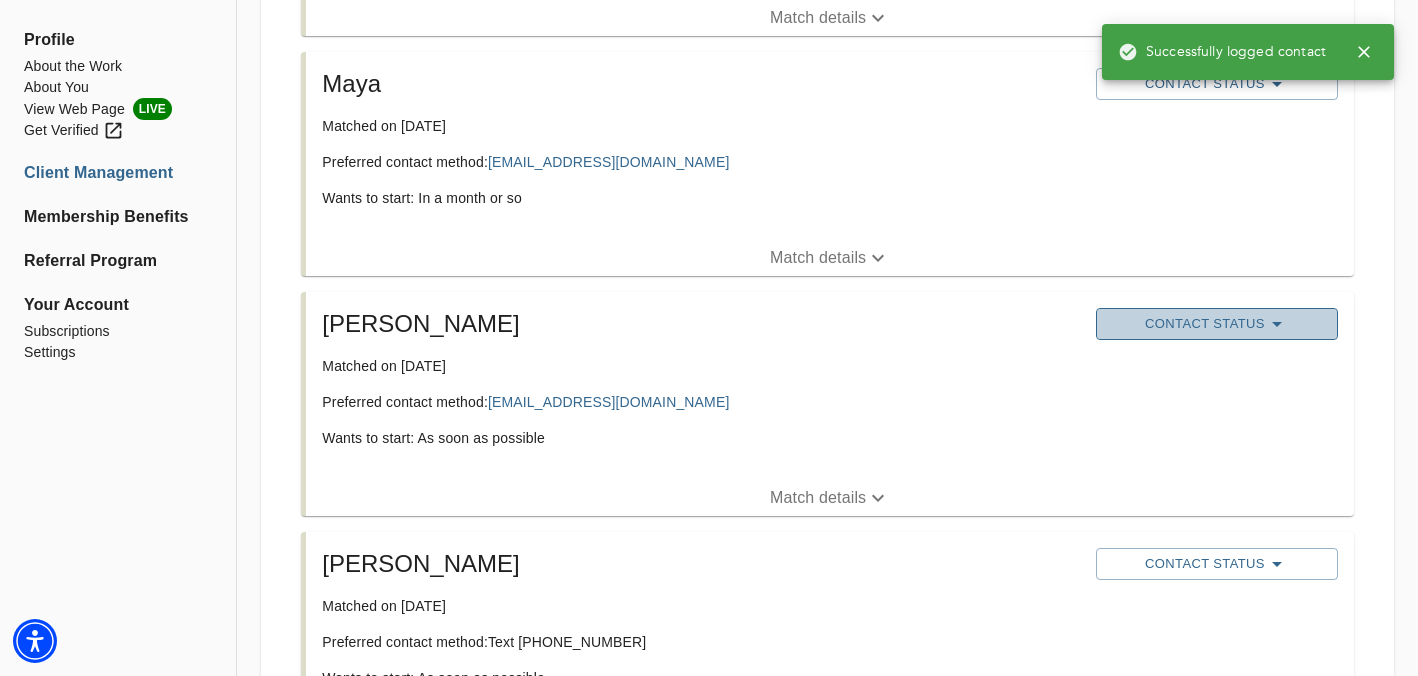 click on "Contact Status" at bounding box center (1217, 324) 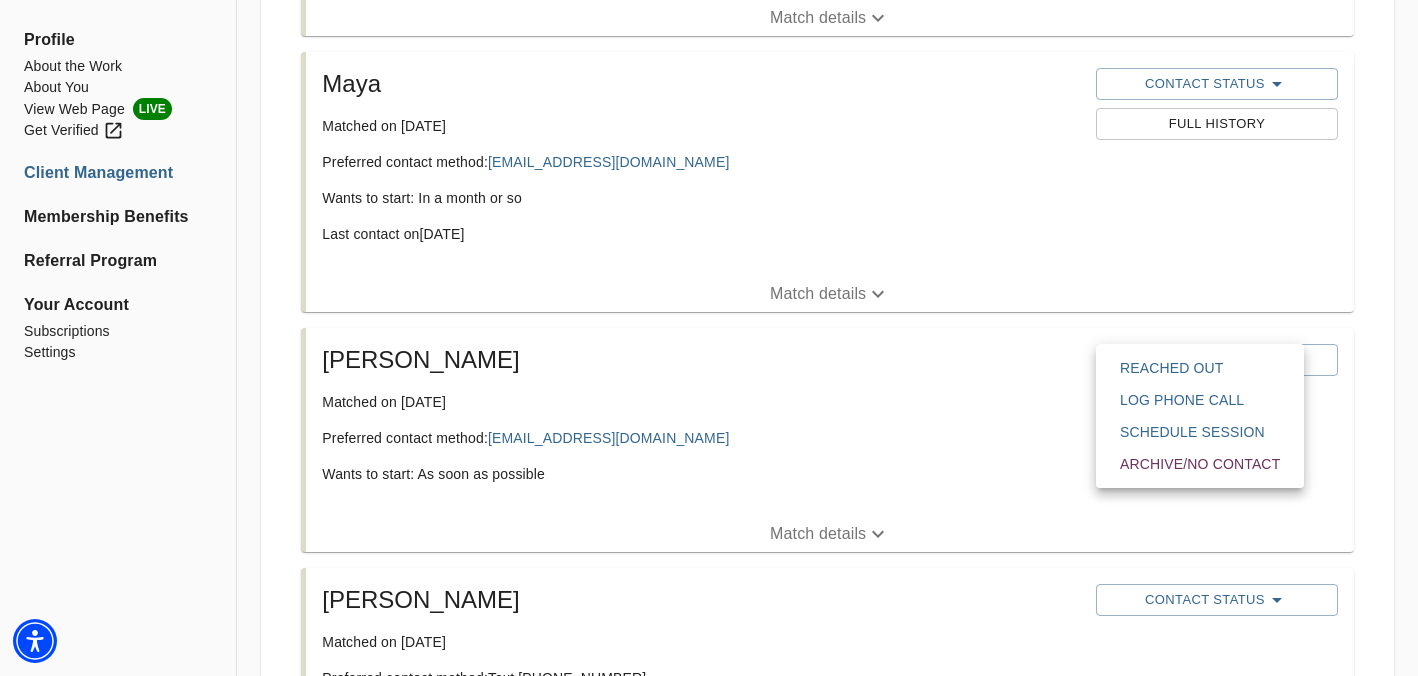 click on "Reached Out" at bounding box center [1200, 368] 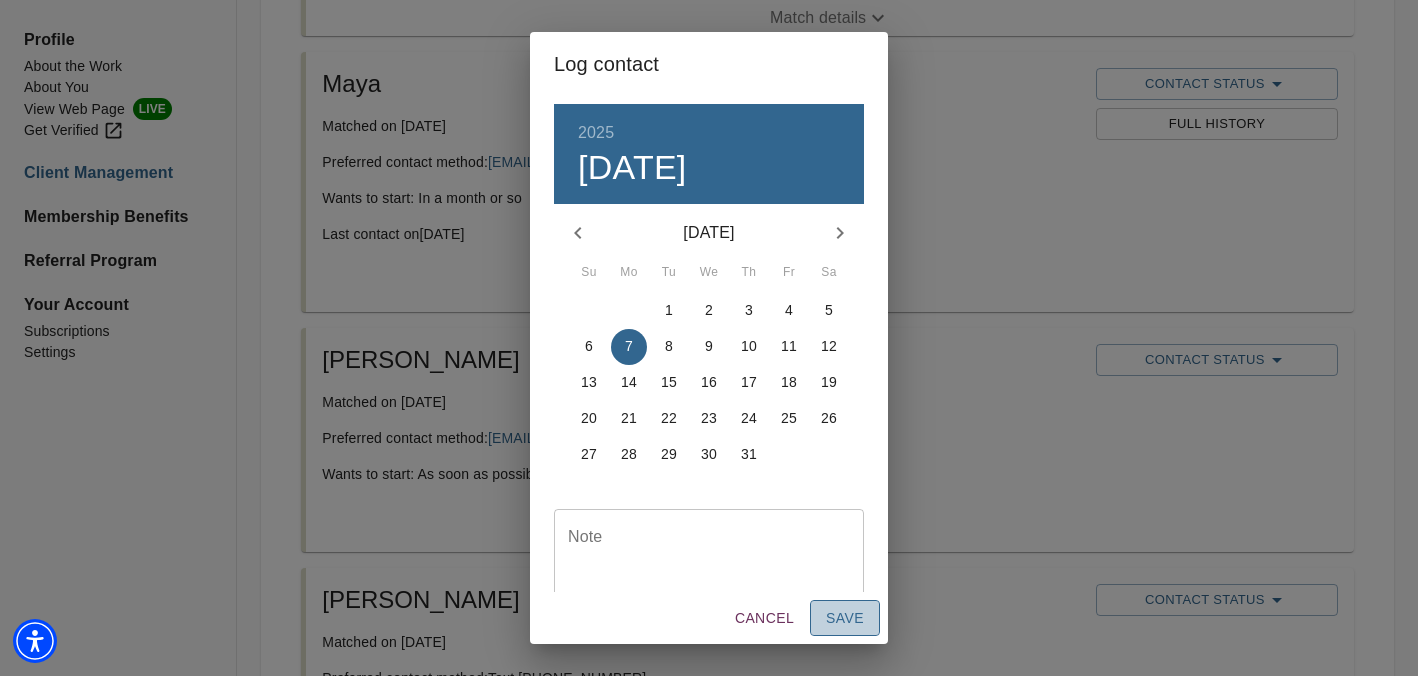 click on "Save" at bounding box center (845, 618) 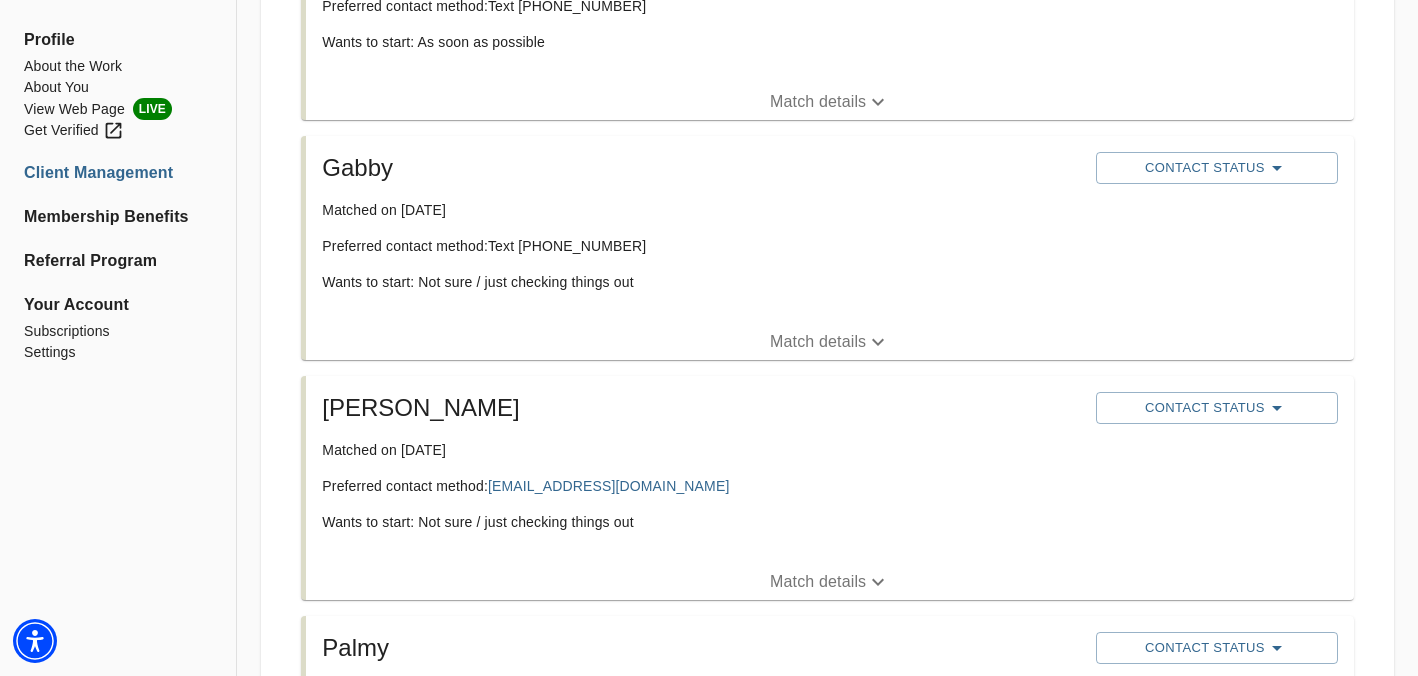 scroll, scrollTop: 1315, scrollLeft: 0, axis: vertical 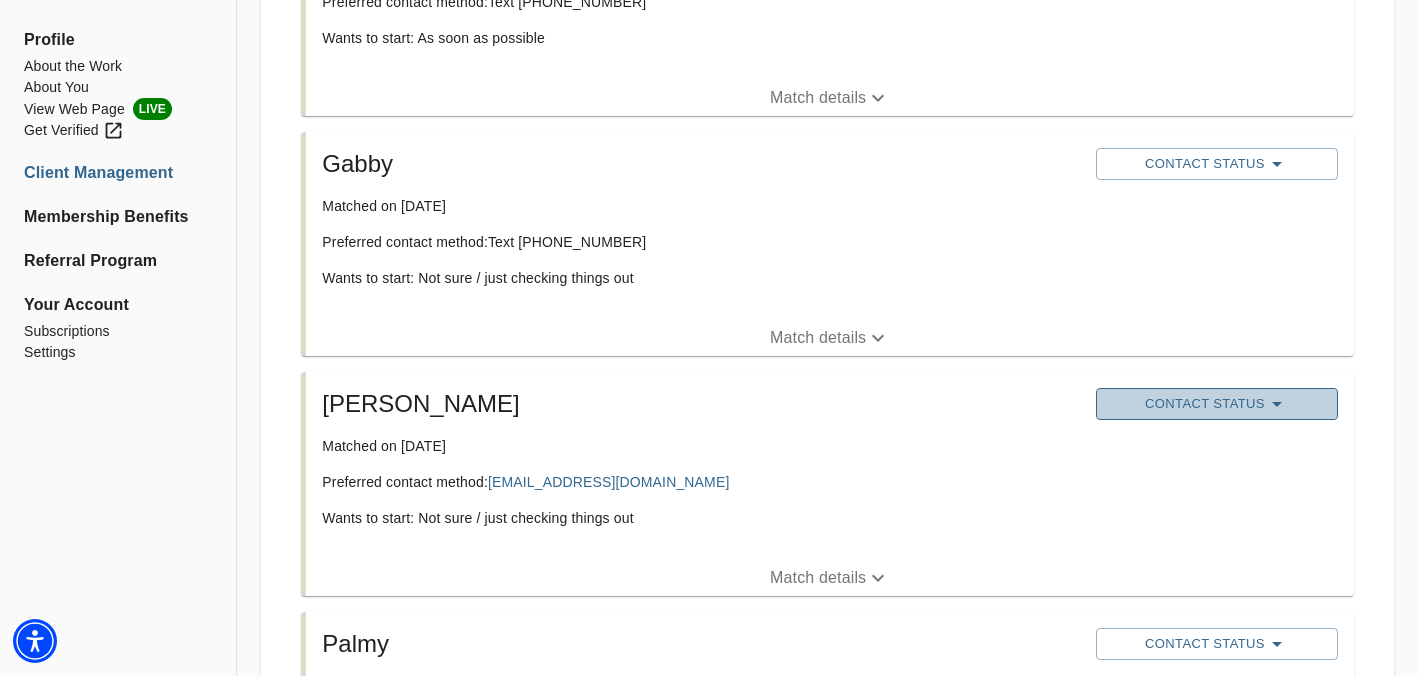 click on "Contact Status" at bounding box center [1217, 404] 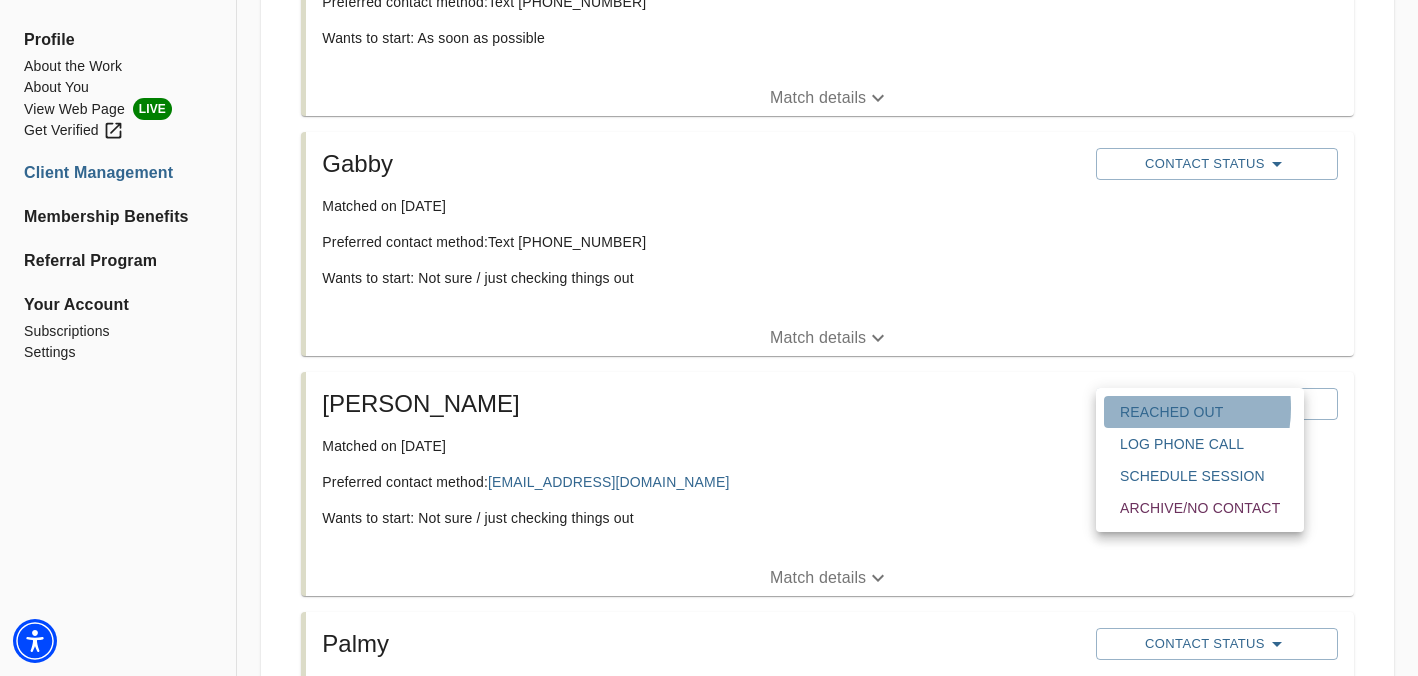 click on "Reached Out" at bounding box center [1200, 412] 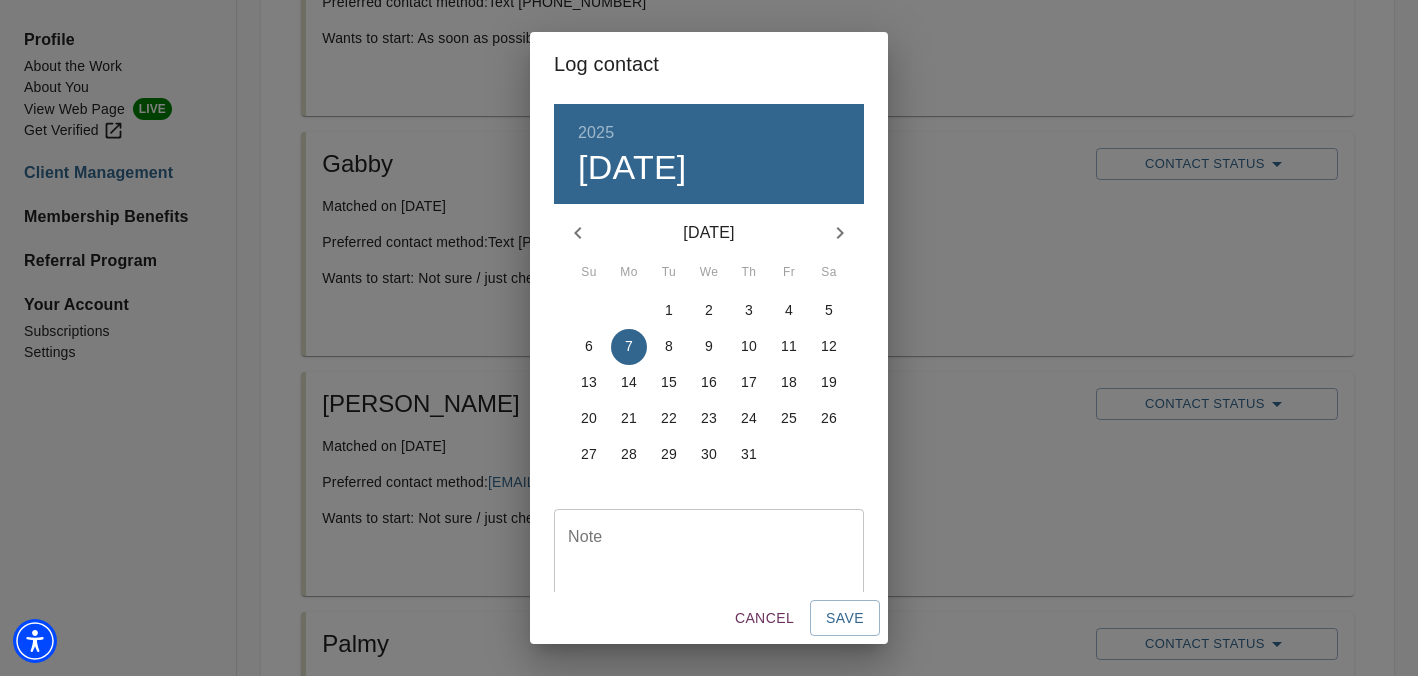 click at bounding box center [709, 556] 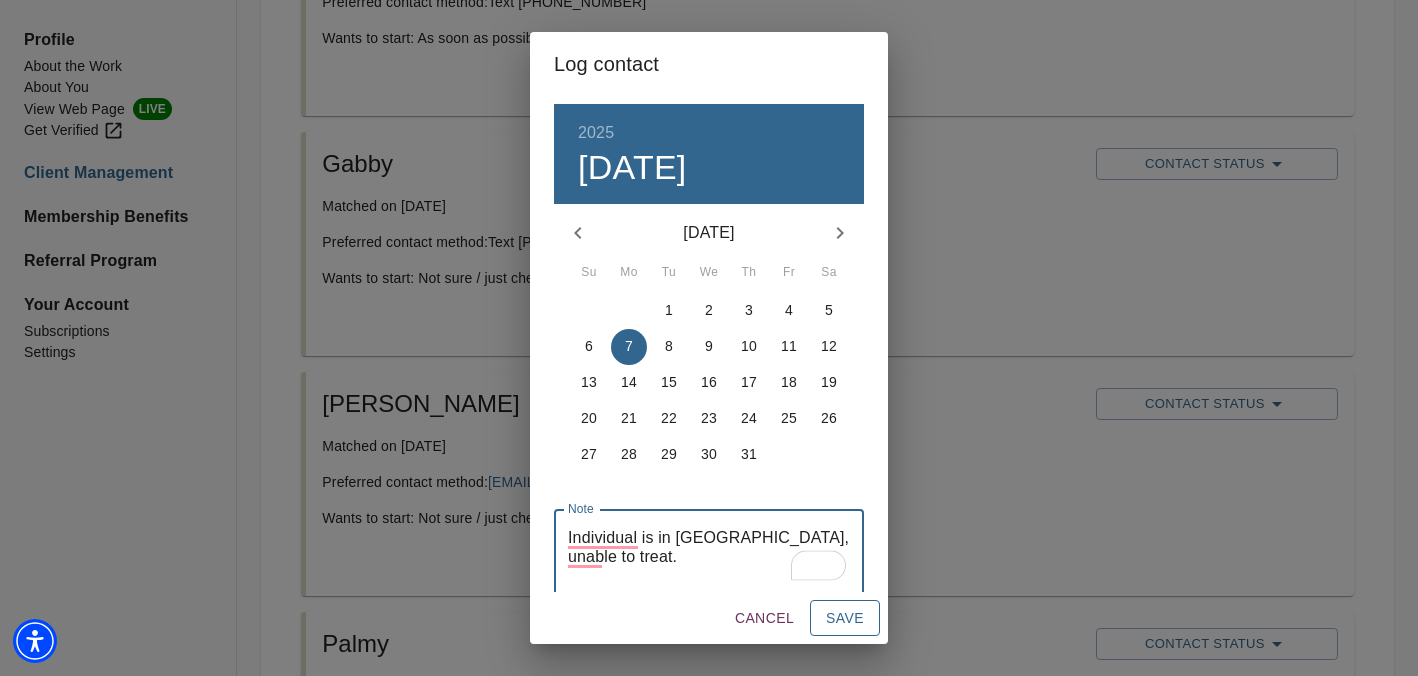 type on "Individual is in [GEOGRAPHIC_DATA], unable to treat." 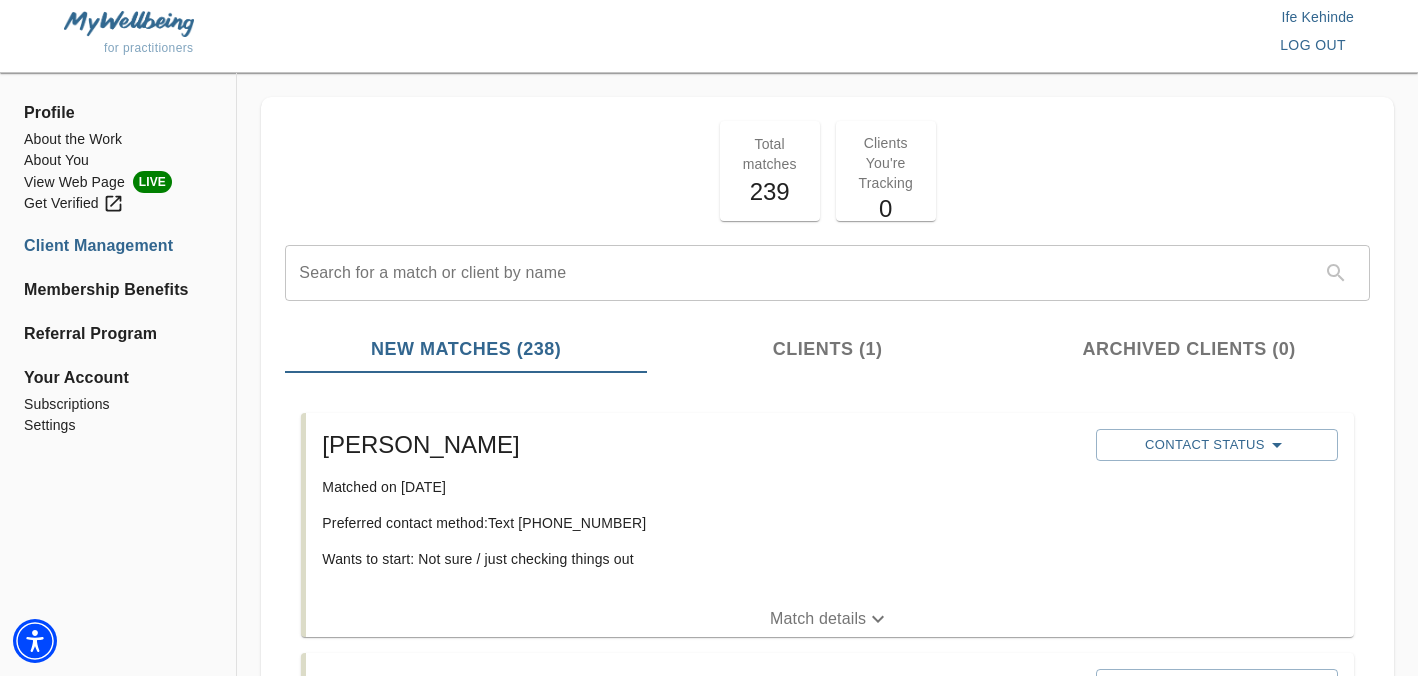 scroll, scrollTop: 0, scrollLeft: 0, axis: both 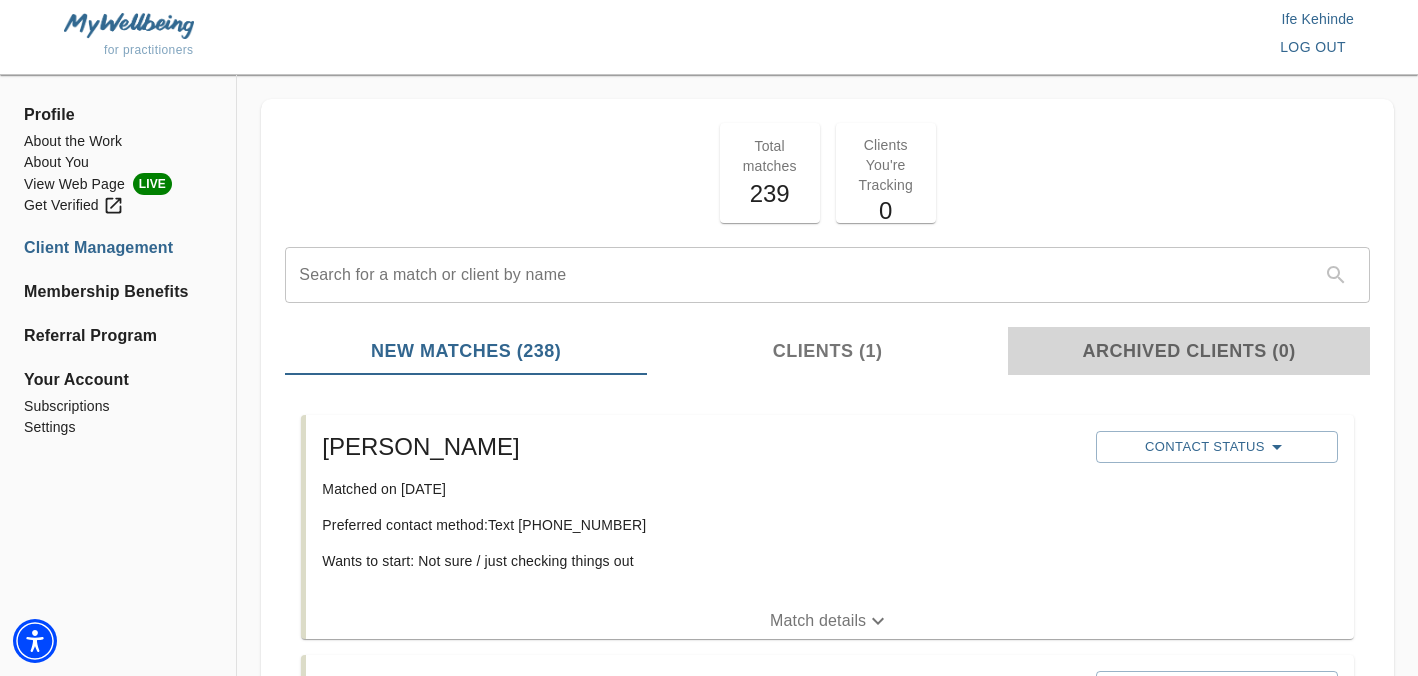 click on "Archived Clients (0)" at bounding box center [1189, 351] 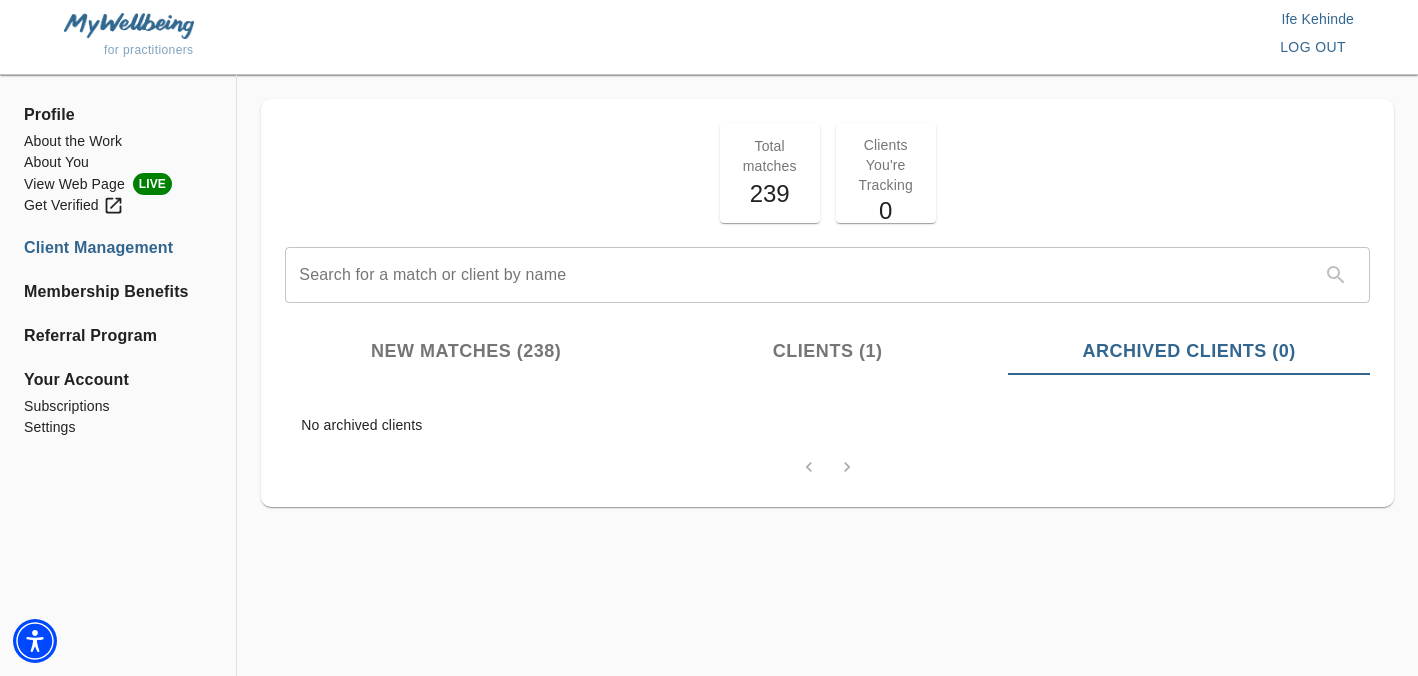 click on "Clients (1)" at bounding box center (828, 351) 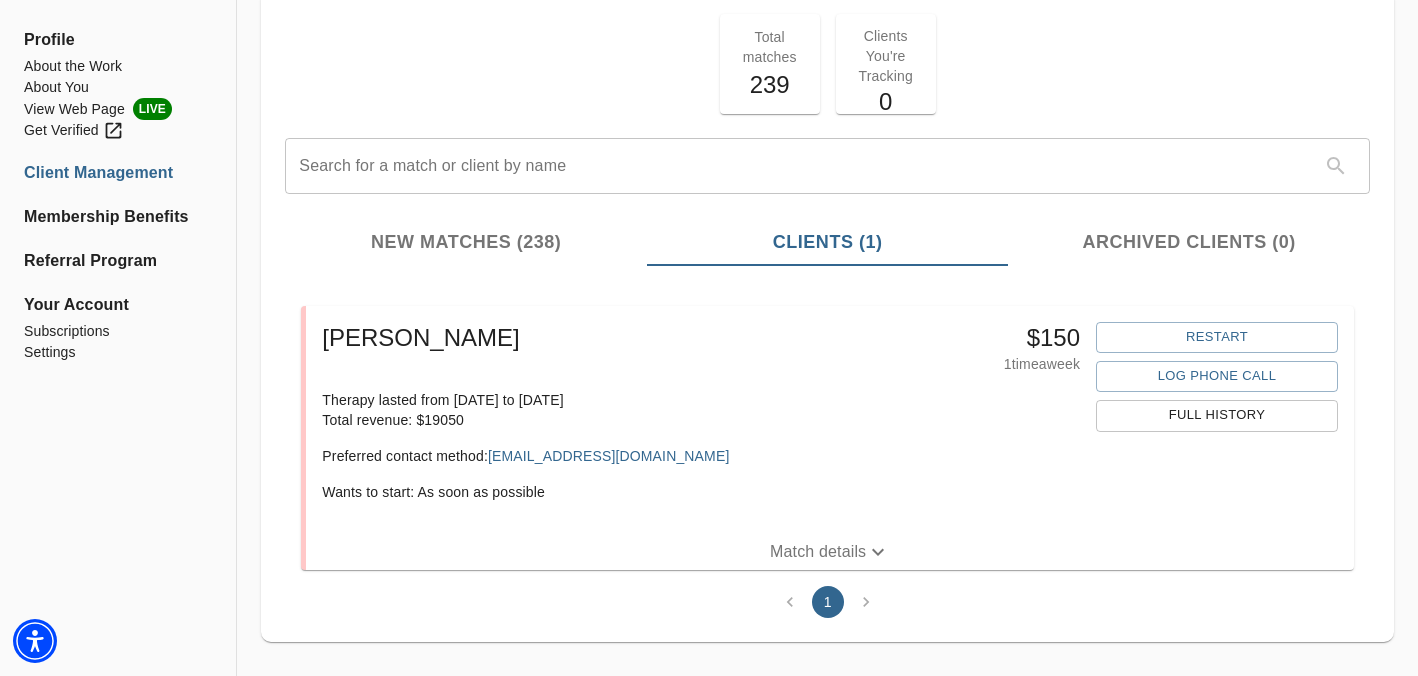 scroll, scrollTop: 113, scrollLeft: 0, axis: vertical 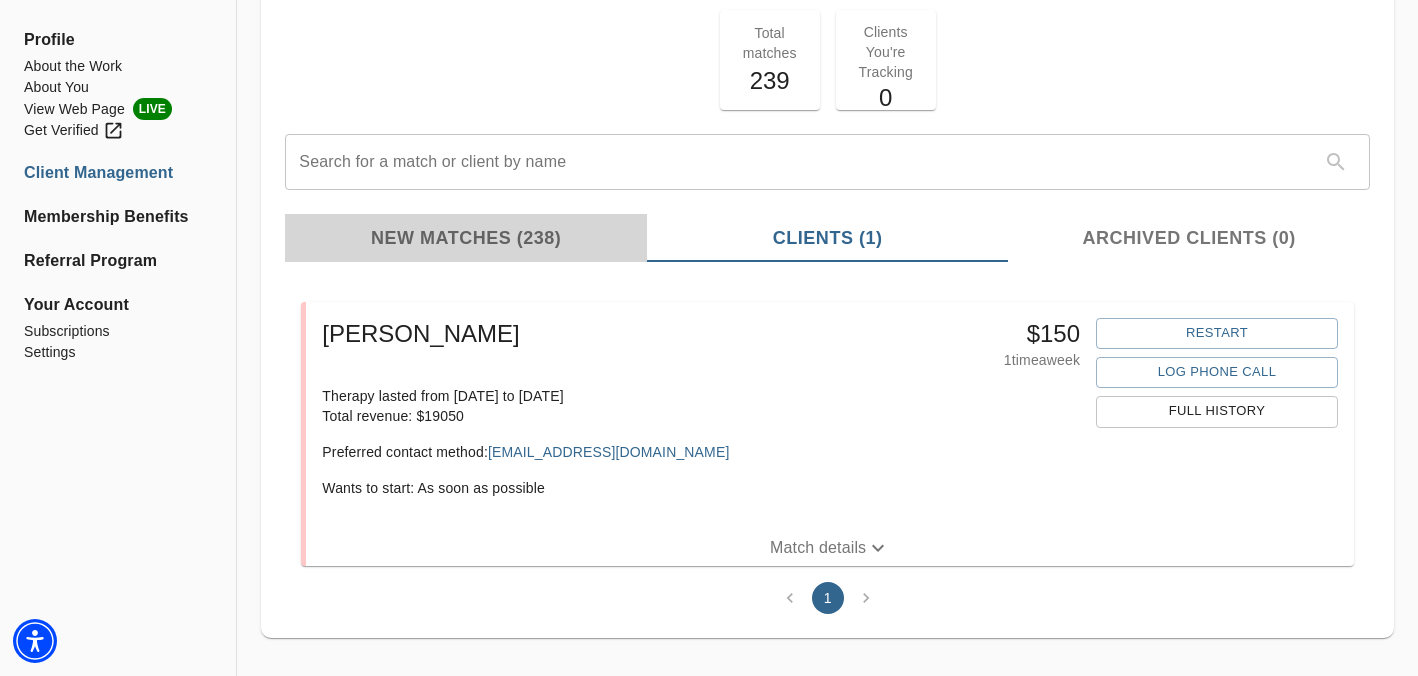 click on "New Matches (238)" at bounding box center [466, 238] 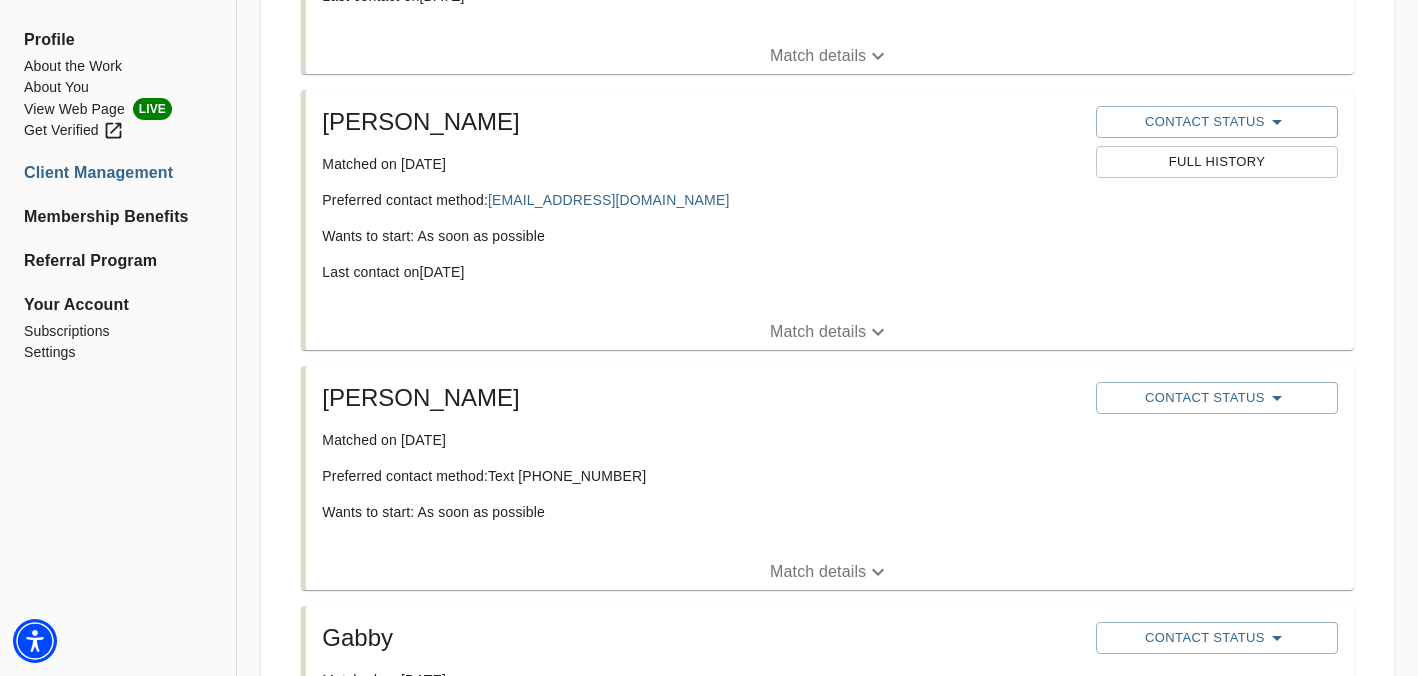 scroll, scrollTop: 0, scrollLeft: 0, axis: both 